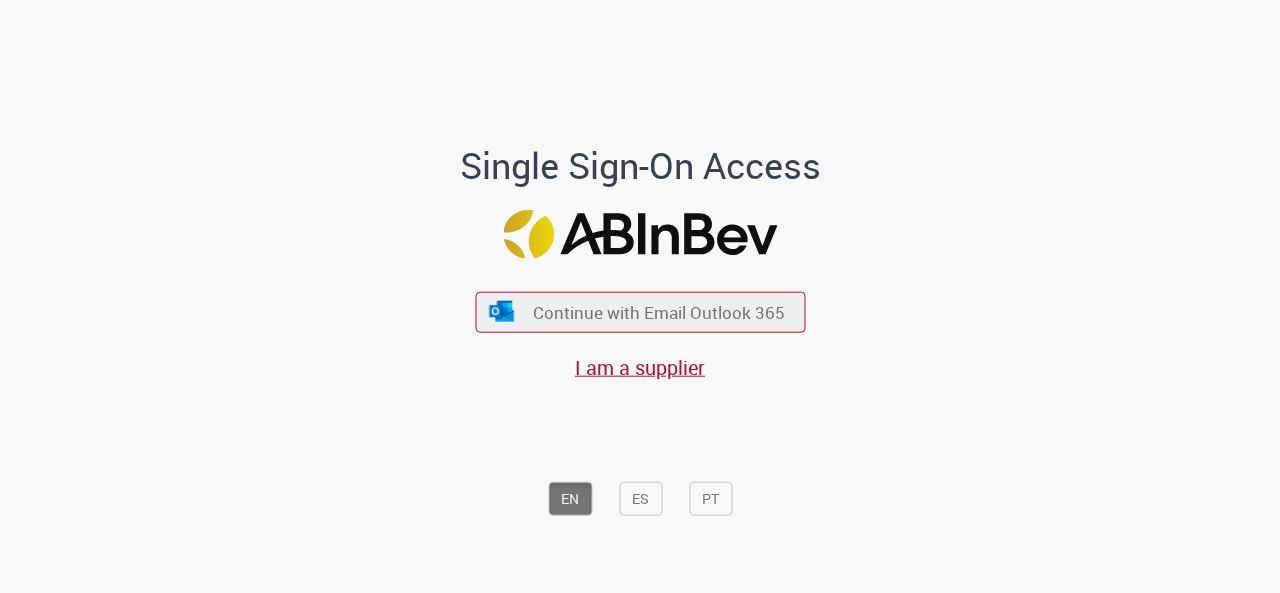 scroll, scrollTop: 0, scrollLeft: 0, axis: both 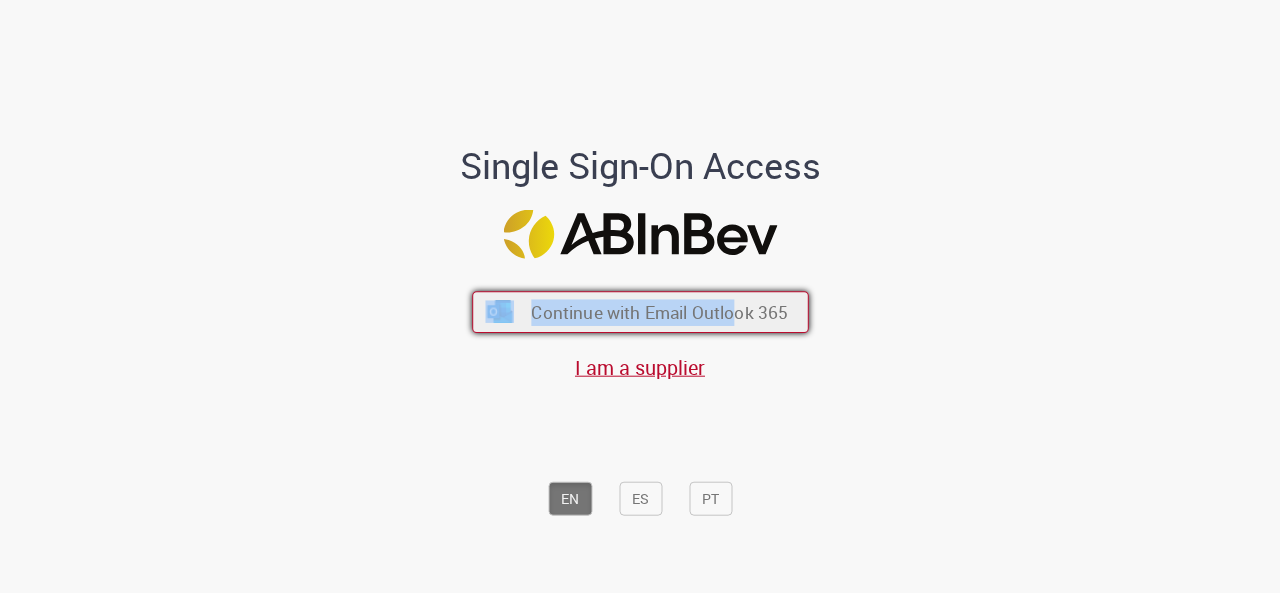 drag, startPoint x: 720, startPoint y: 287, endPoint x: 719, endPoint y: 302, distance: 15.033297 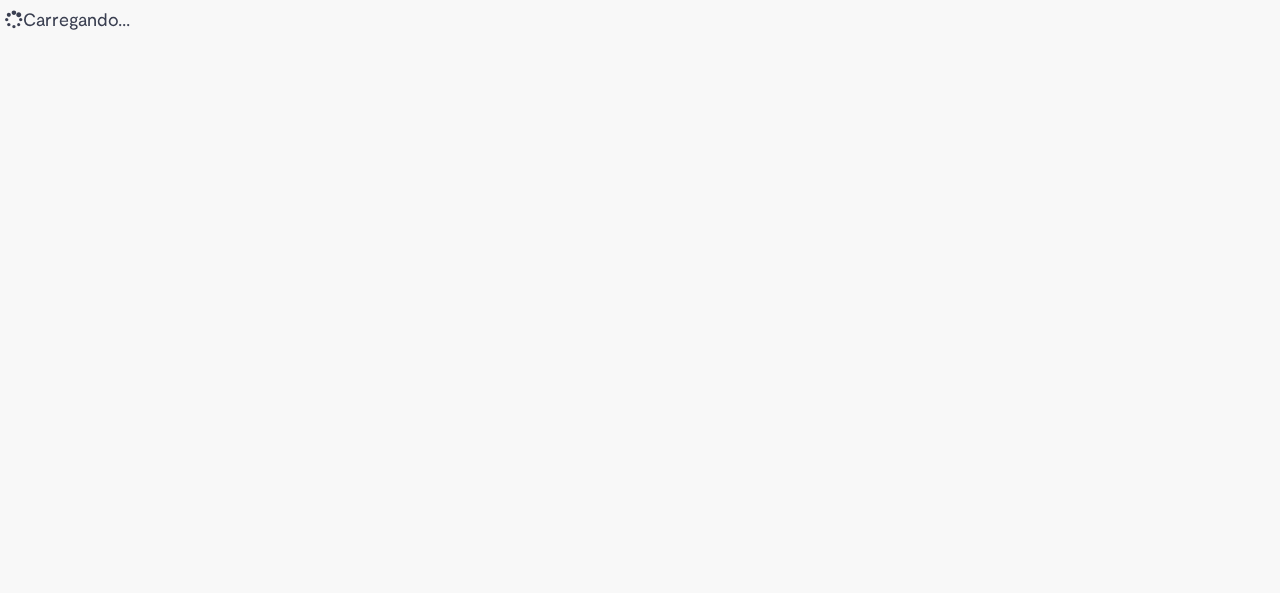 scroll, scrollTop: 0, scrollLeft: 0, axis: both 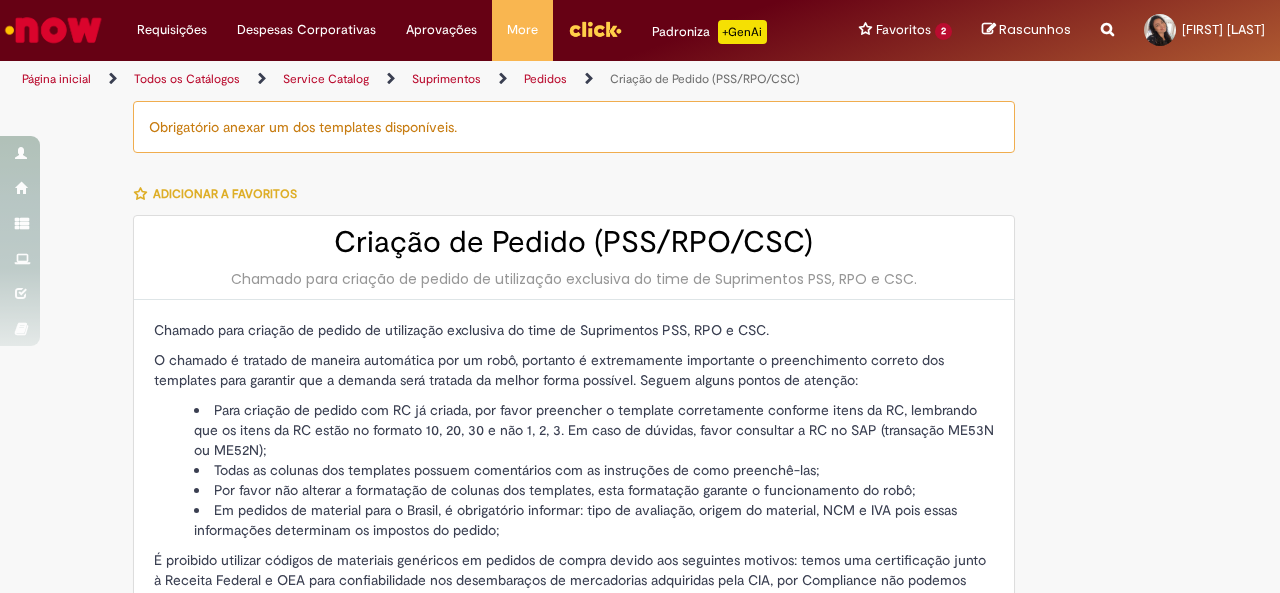 type on "********" 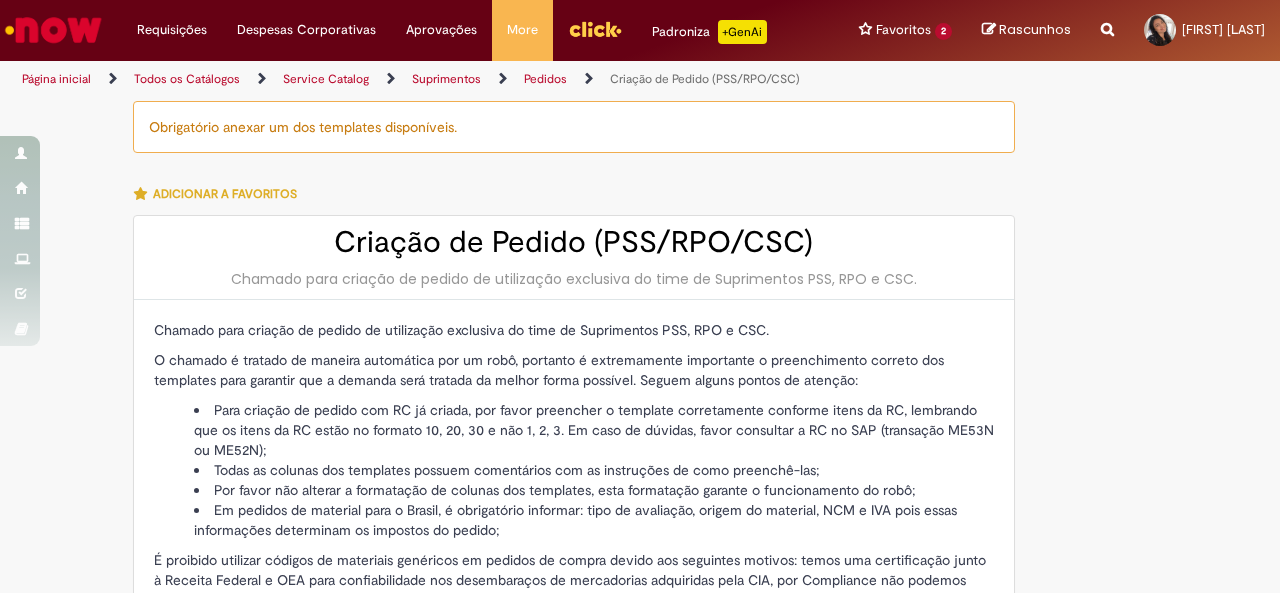 type on "**********" 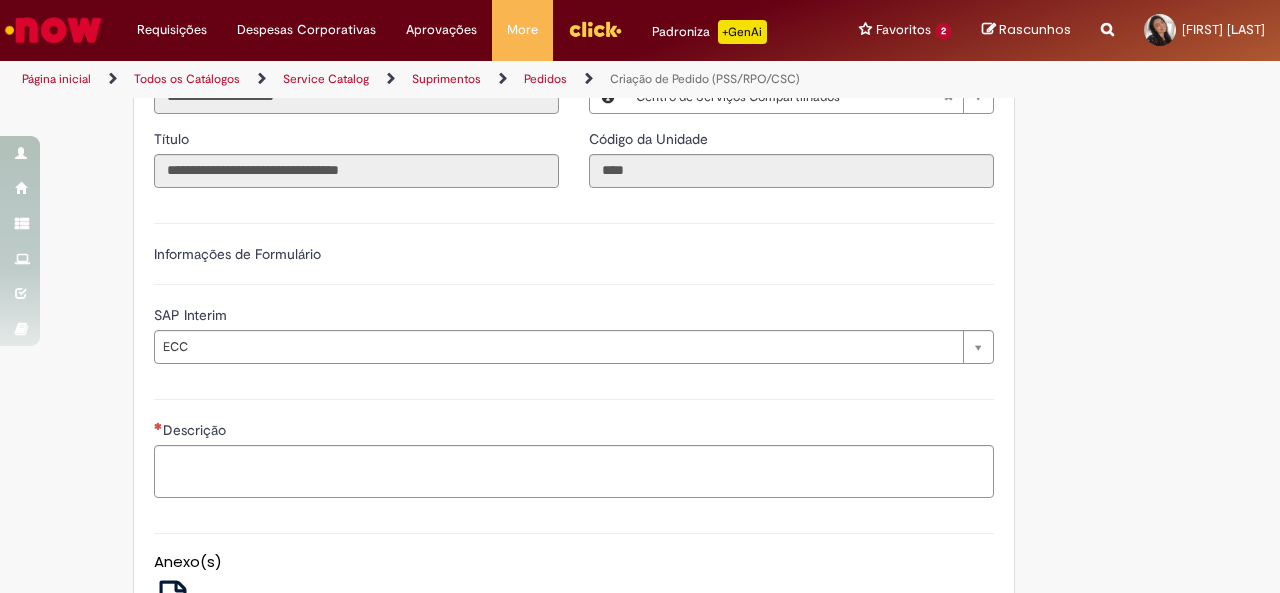 scroll, scrollTop: 800, scrollLeft: 0, axis: vertical 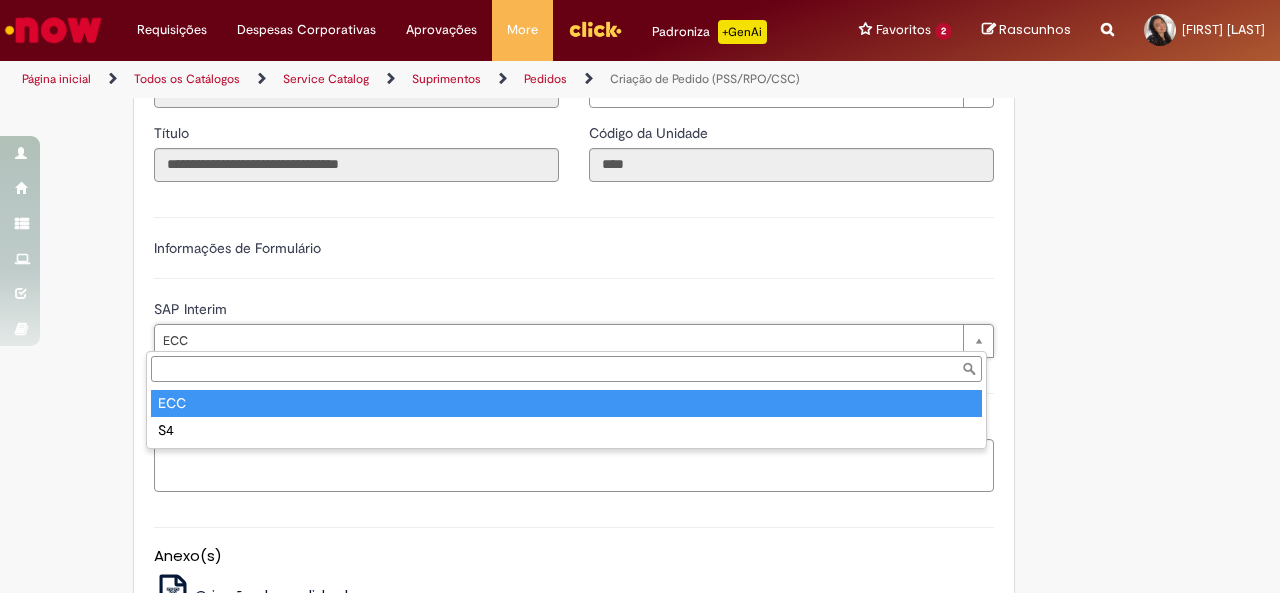type on "***" 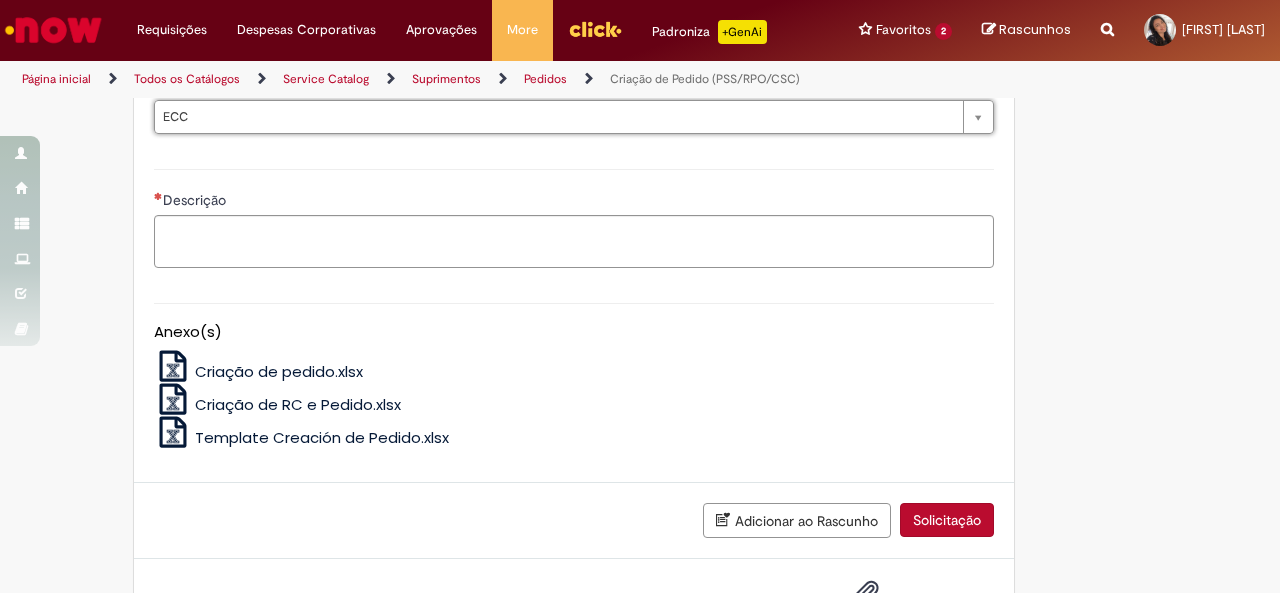scroll, scrollTop: 992, scrollLeft: 0, axis: vertical 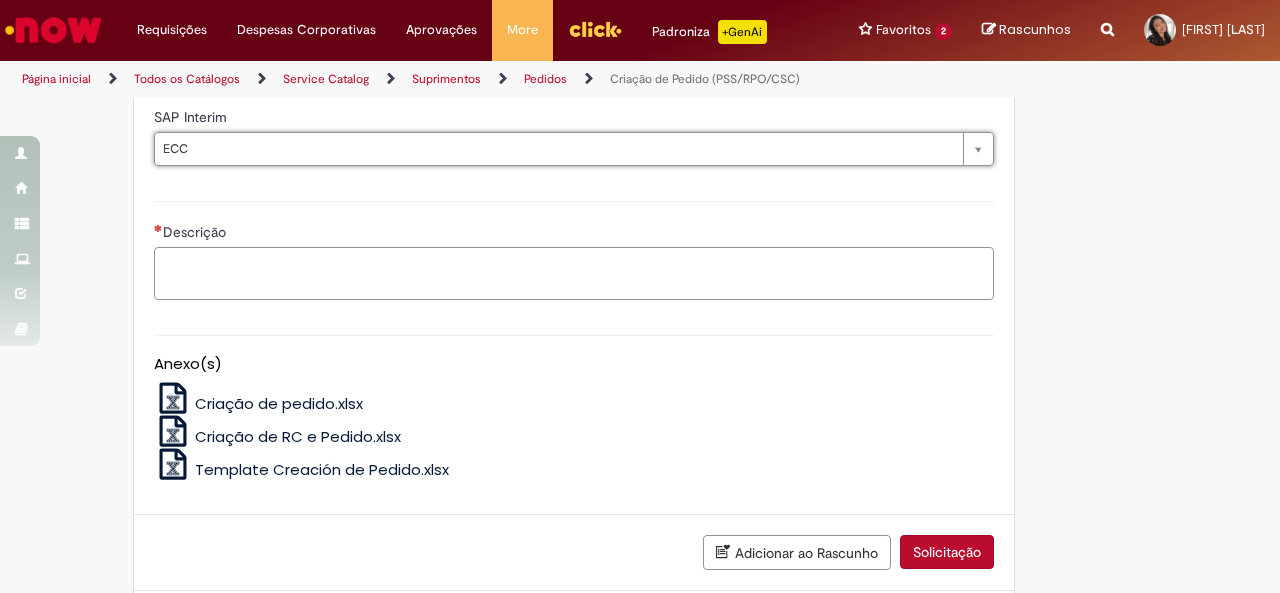 click on "Descrição" at bounding box center [574, 273] 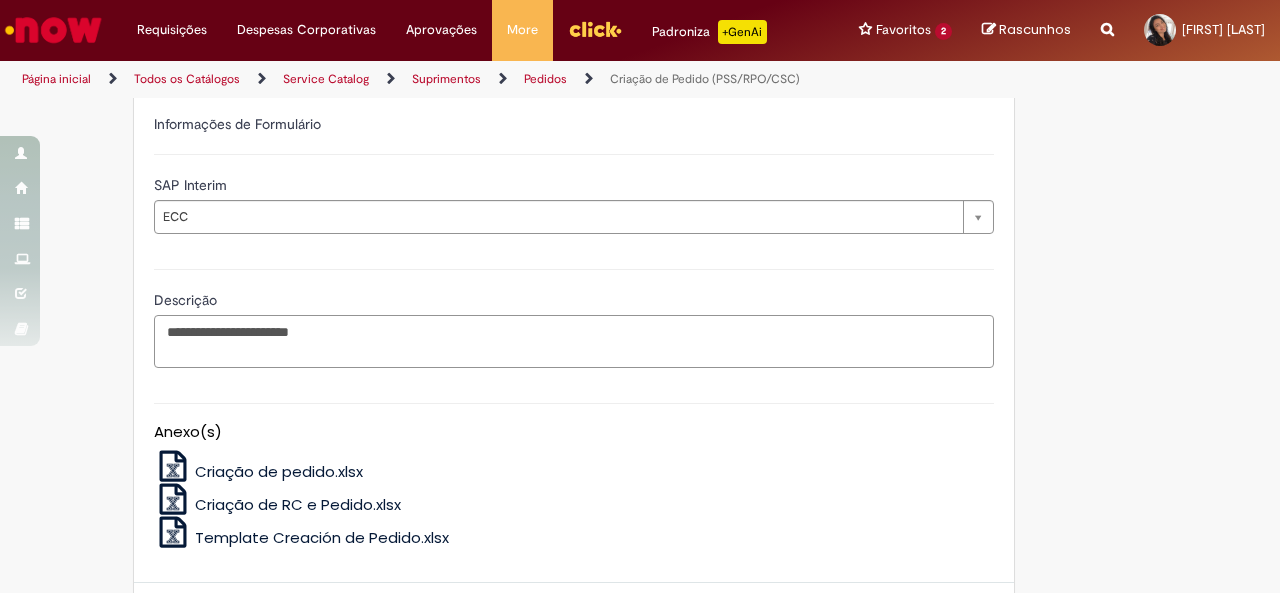scroll, scrollTop: 892, scrollLeft: 0, axis: vertical 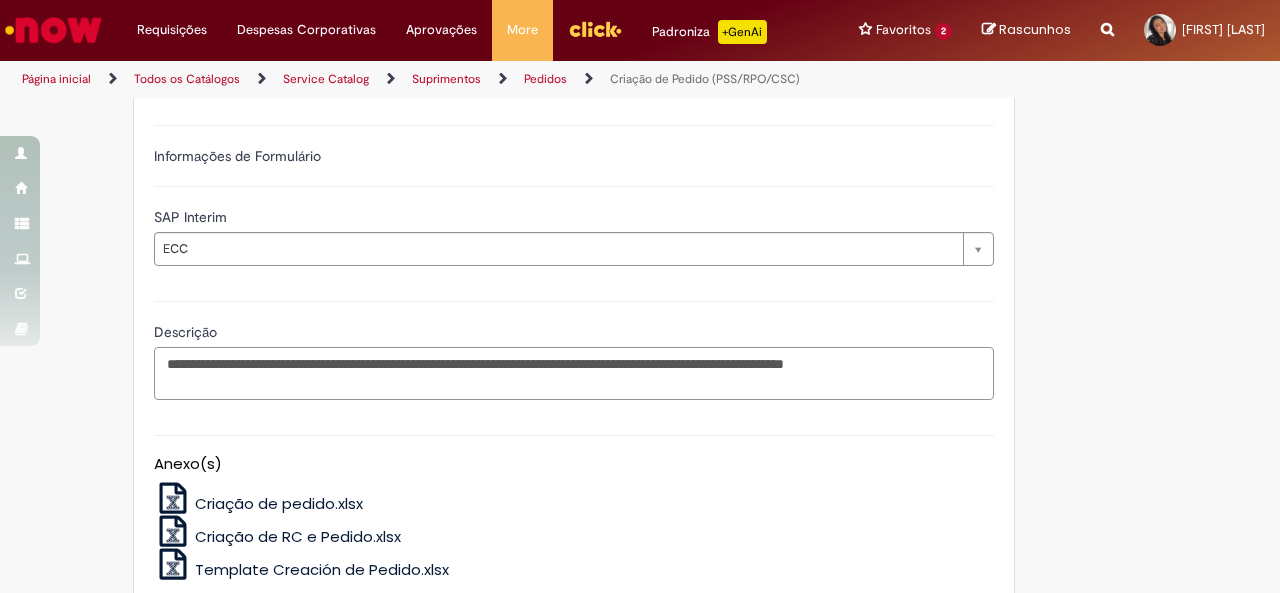 type on "**********" 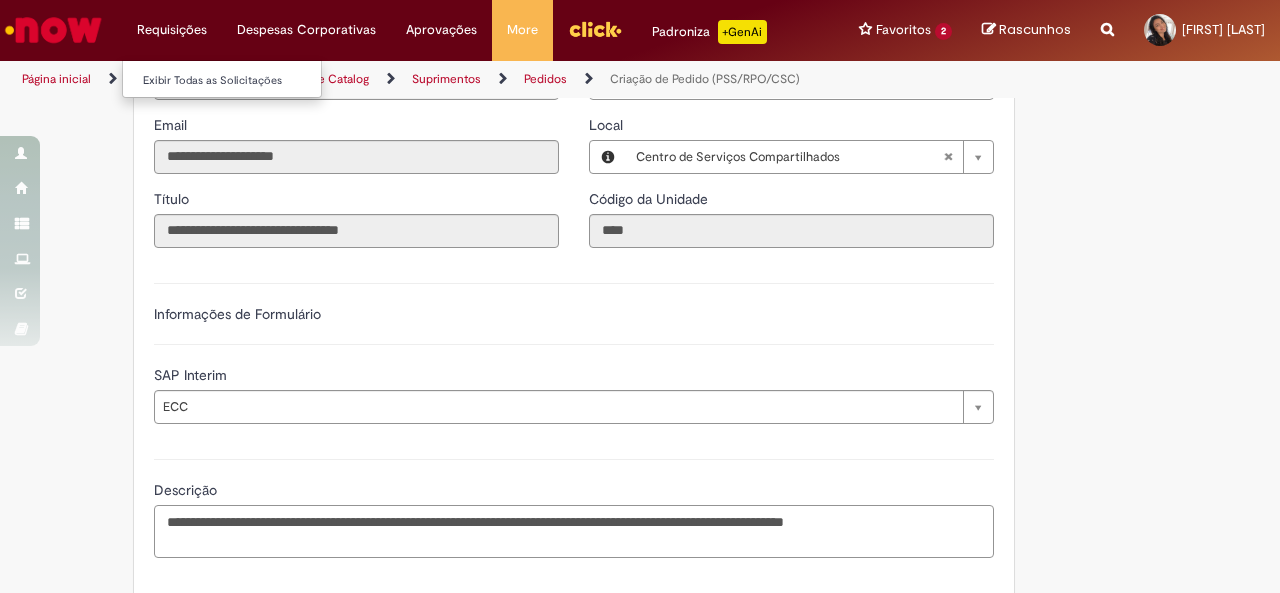 scroll, scrollTop: 492, scrollLeft: 0, axis: vertical 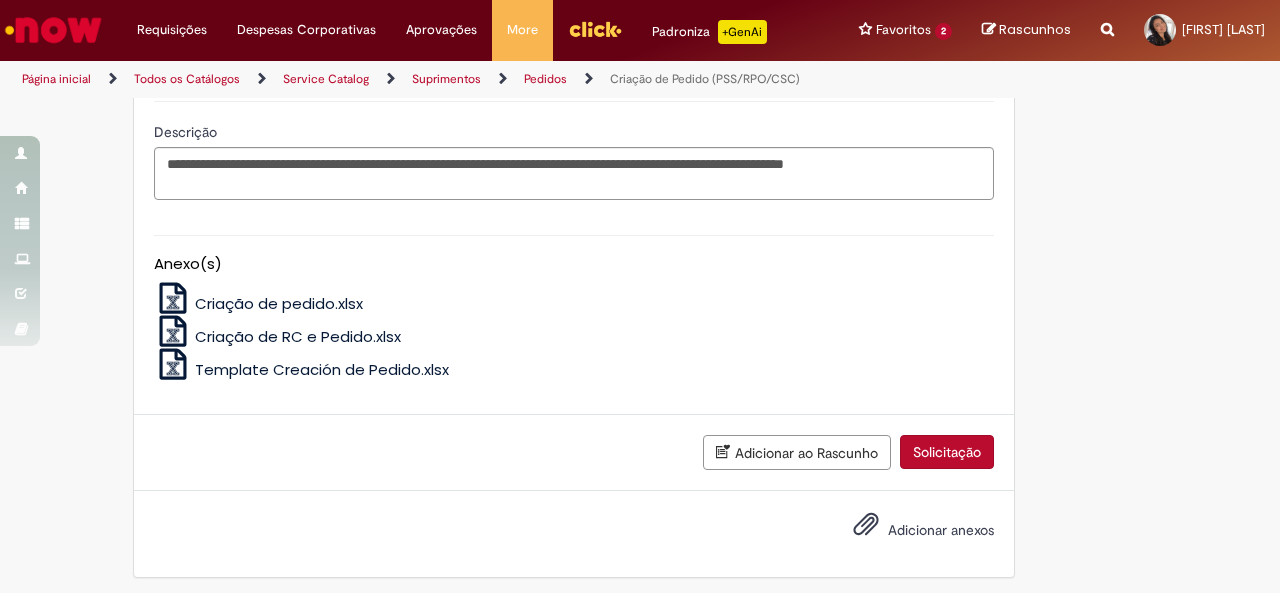 click on "Adicionar anexos" at bounding box center (941, 530) 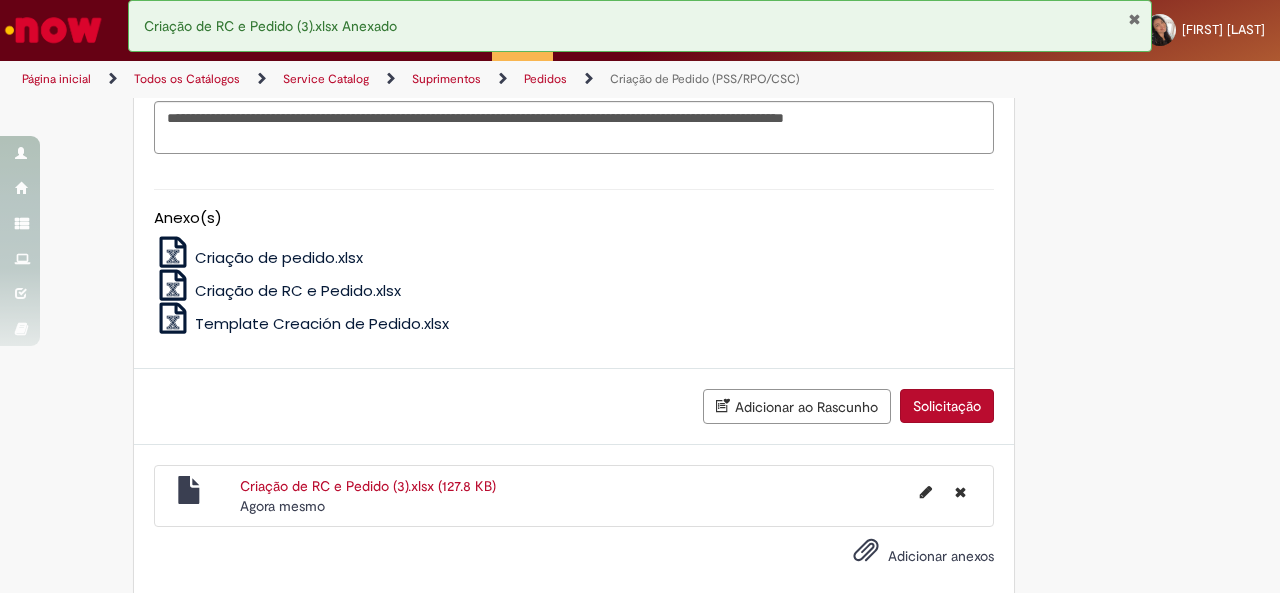 scroll, scrollTop: 1164, scrollLeft: 0, axis: vertical 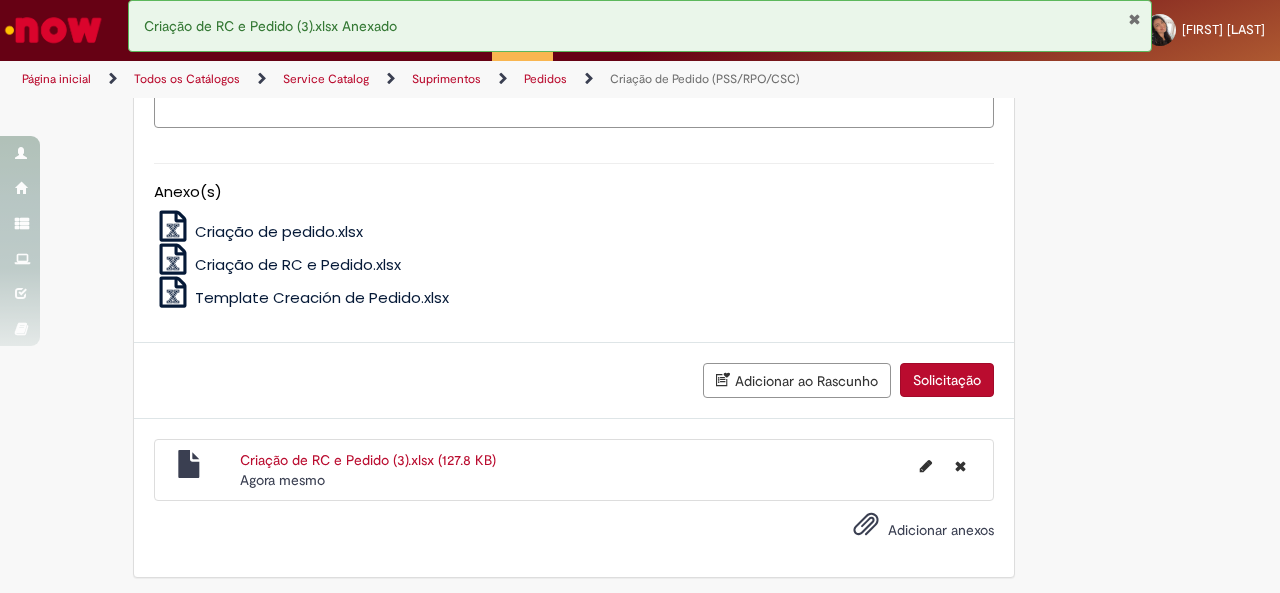 click on "Solicitação" at bounding box center (947, 380) 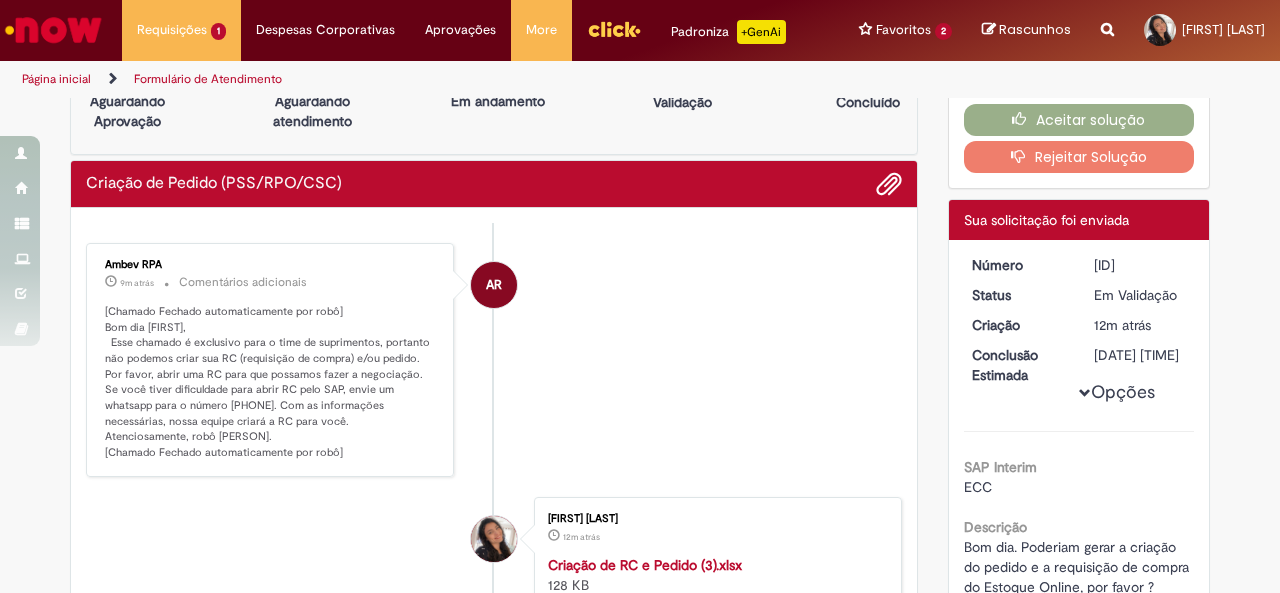 scroll, scrollTop: 100, scrollLeft: 0, axis: vertical 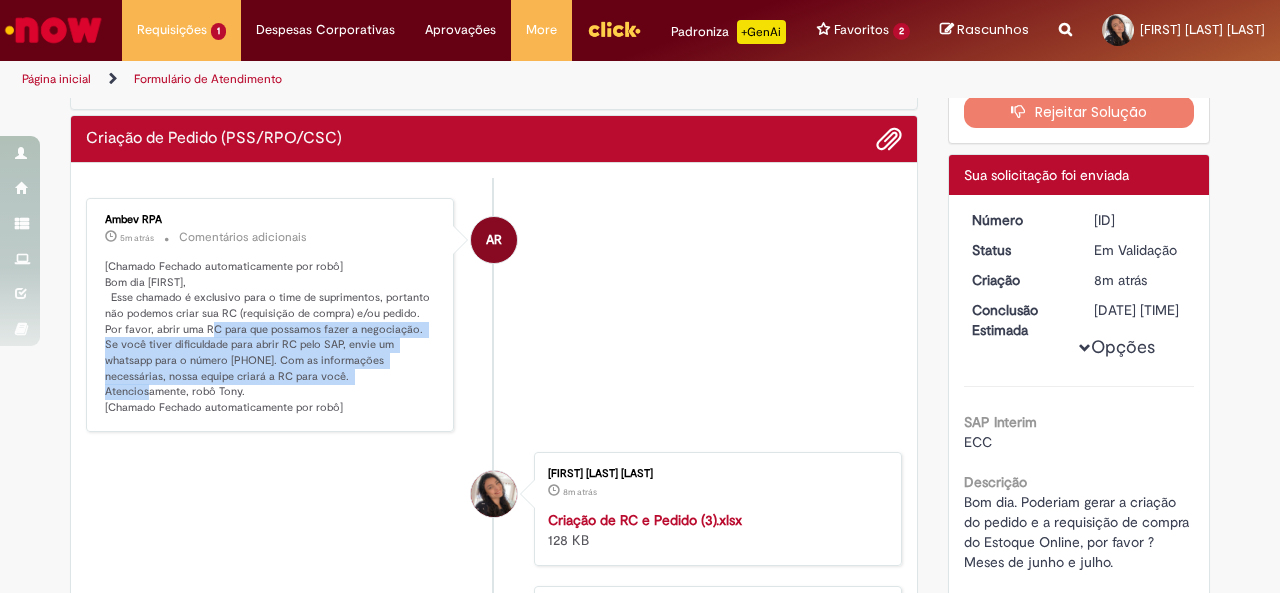 drag, startPoint x: 180, startPoint y: 324, endPoint x: 423, endPoint y: 374, distance: 248.09071 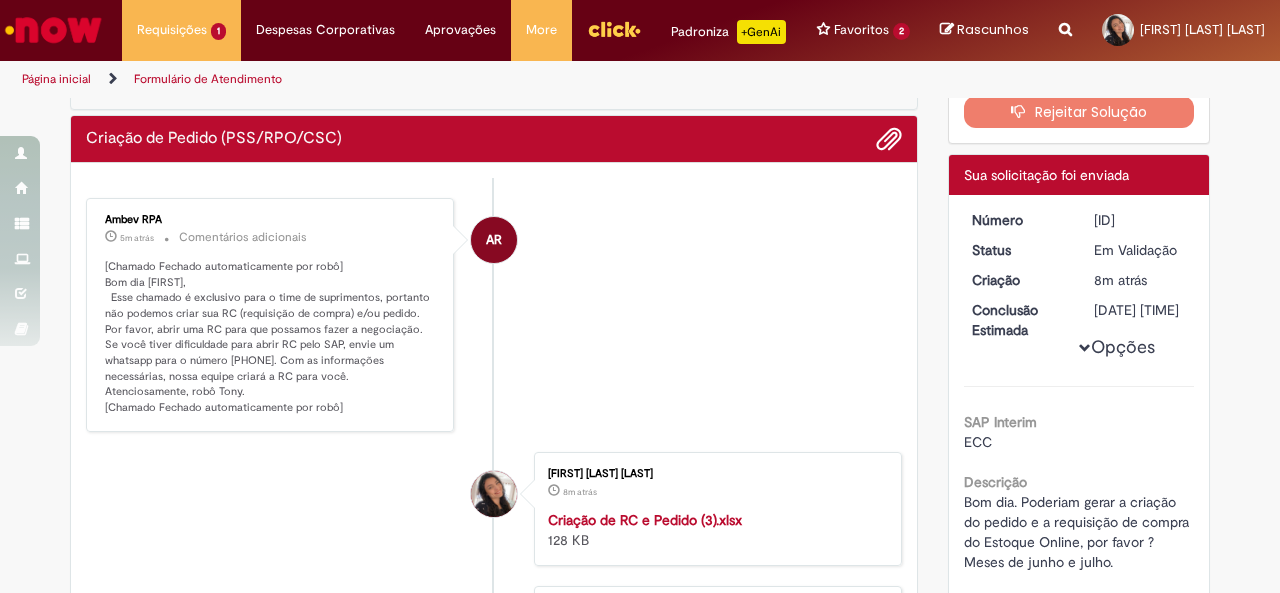click on "AR
Ambev RPA
5m atrás 5 minutos atrás     Comentários adicionais
[Chamado Fechado automaticamente por robô]
Bom dia Jessica,
Esse chamado é exclusivo para o time de suprimentos, portanto não podemos criar sua RC (requisição de compra) e/ou pedido. Por favor, abrir uma RC para que possamos fazer a negociação. Se você tiver dificuldade para abrir RC pelo SAP, envie um whatsapp para o número +55 800 725 8000. Com as informações necessárias, nossa equipe criará a RC para você.
Atenciosamente, robô Tony.
[Chamado Fechado automaticamente por robô]" at bounding box center (494, 315) 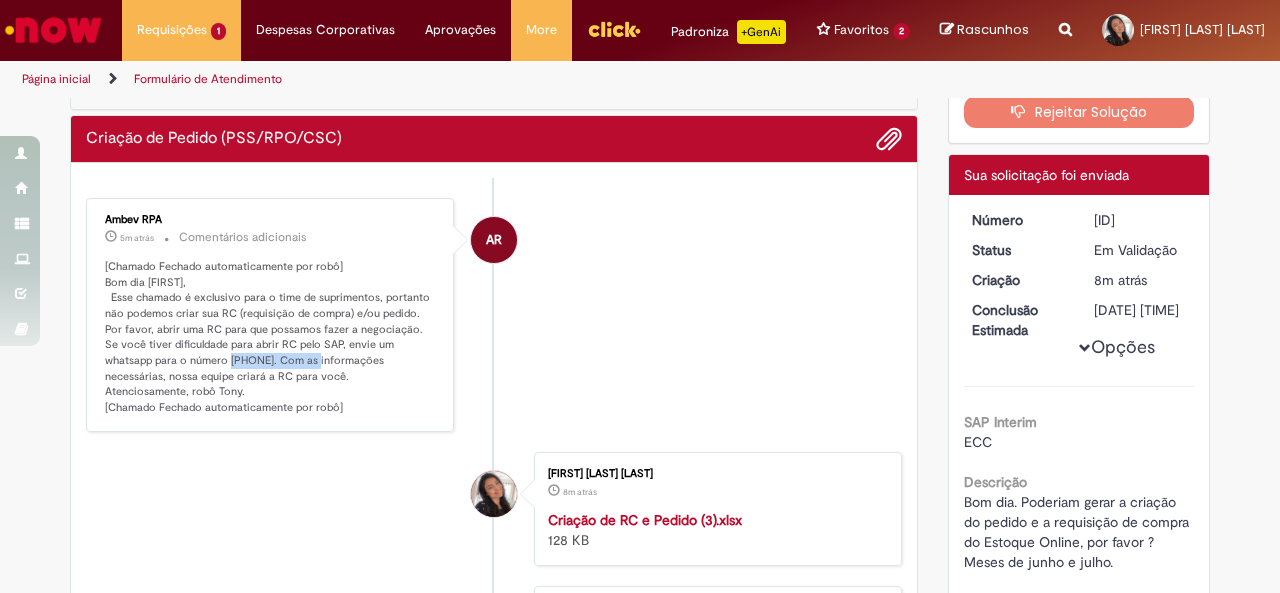 drag, startPoint x: 136, startPoint y: 357, endPoint x: 225, endPoint y: 357, distance: 89 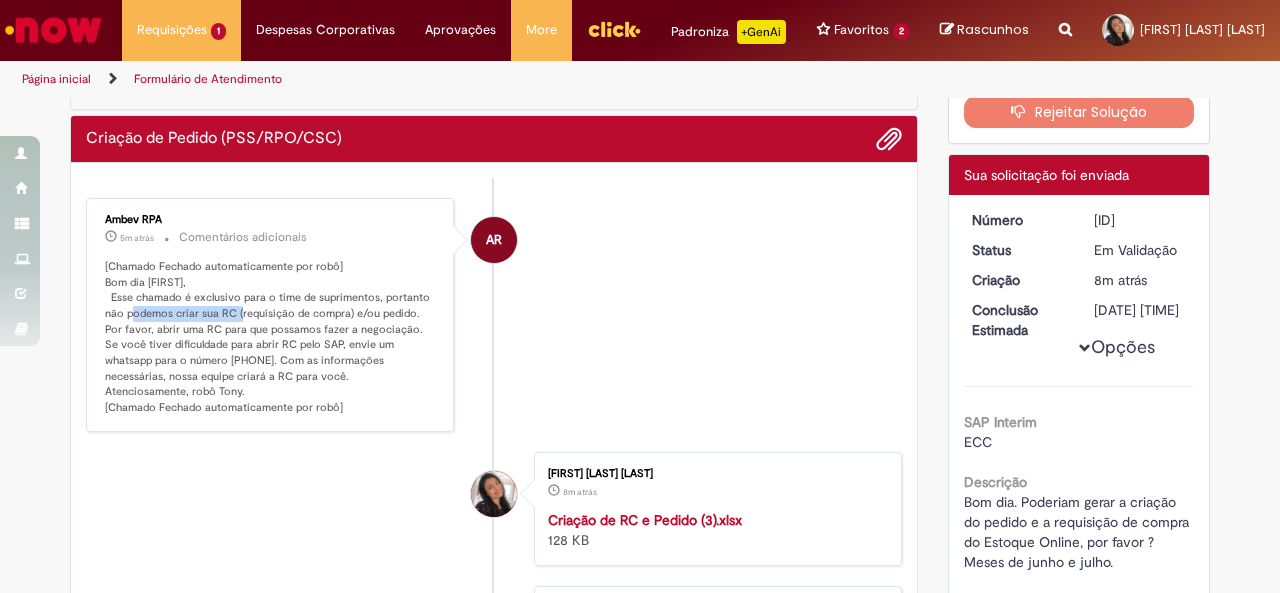 drag, startPoint x: 124, startPoint y: 309, endPoint x: 234, endPoint y: 310, distance: 110.00455 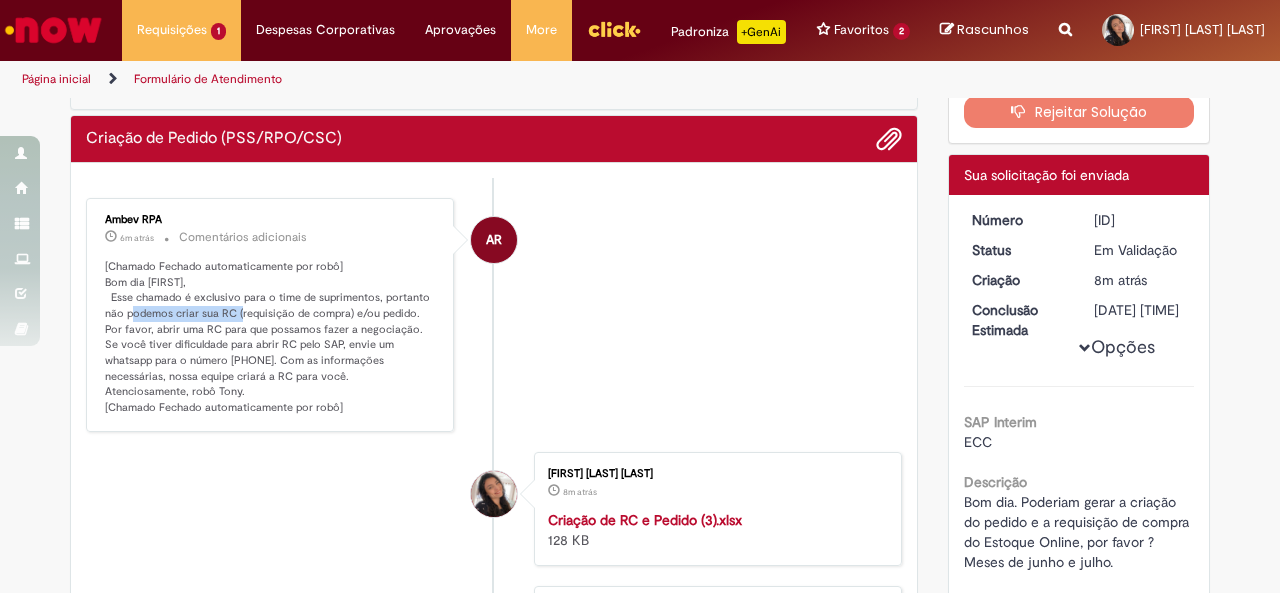 drag, startPoint x: 96, startPoint y: 321, endPoint x: 486, endPoint y: 338, distance: 390.37033 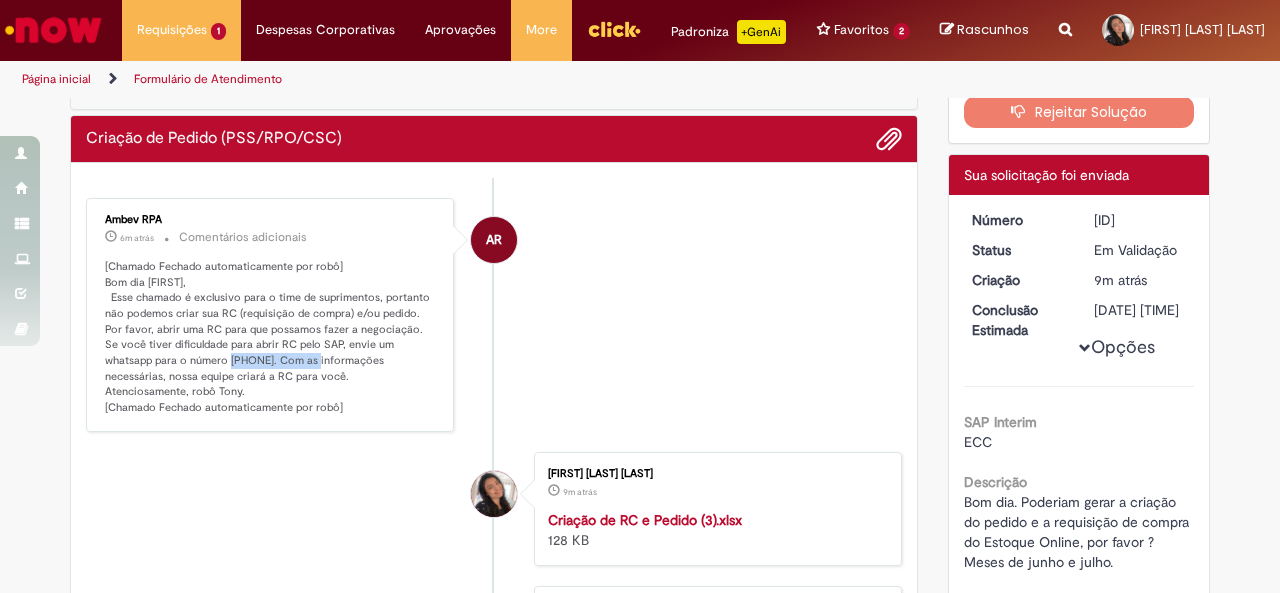 drag, startPoint x: 136, startPoint y: 357, endPoint x: 224, endPoint y: 352, distance: 88.14193 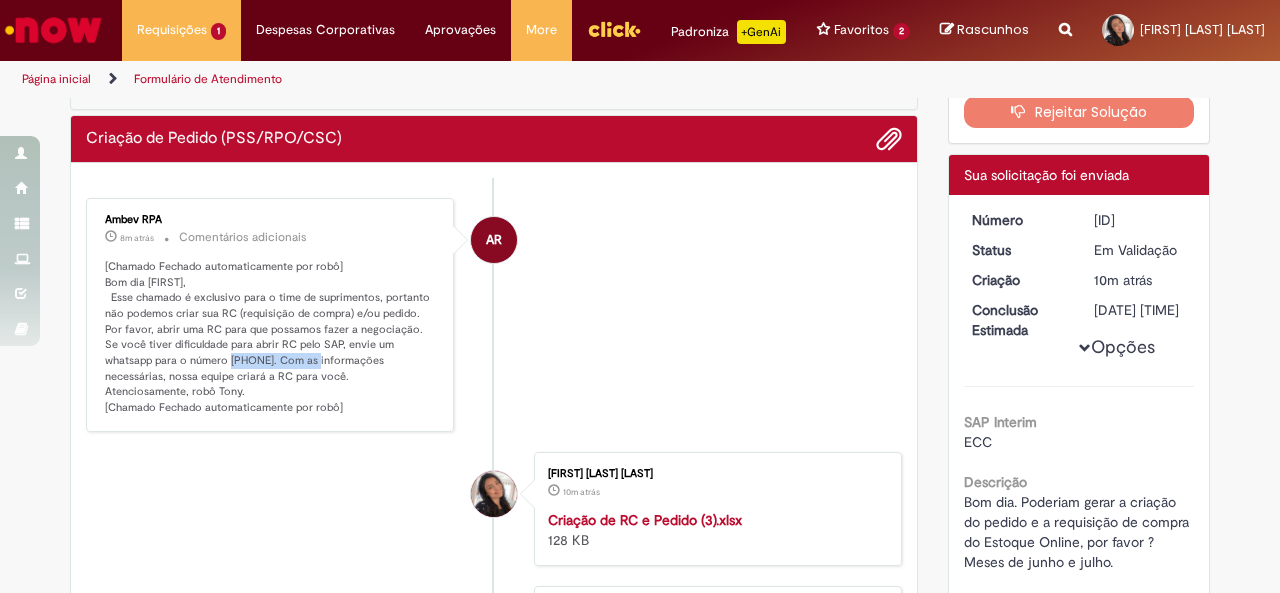 copy on "+55 800 725 8000" 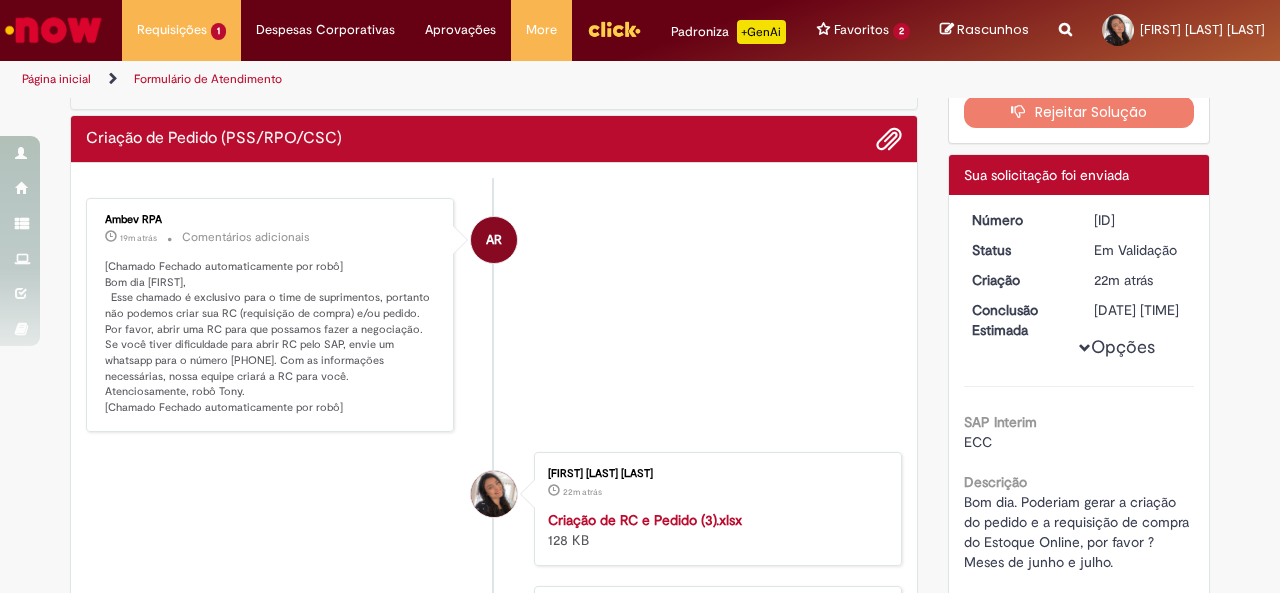click on "[Chamado Fechado automaticamente por robô]
Bom dia Jessica,
Esse chamado é exclusivo para o time de suprimentos, portanto não podemos criar sua RC (requisição de compra) e/ou pedido. Por favor, abrir uma RC para que possamos fazer a negociação. Se você tiver dificuldade para abrir RC pelo SAP, envie um whatsapp para o número +55 800 725 8000. Com as informações necessárias, nossa equipe criará a RC para você.
Atenciosamente, robô Tony.
[Chamado Fechado automaticamente por robô]" at bounding box center [271, 337] 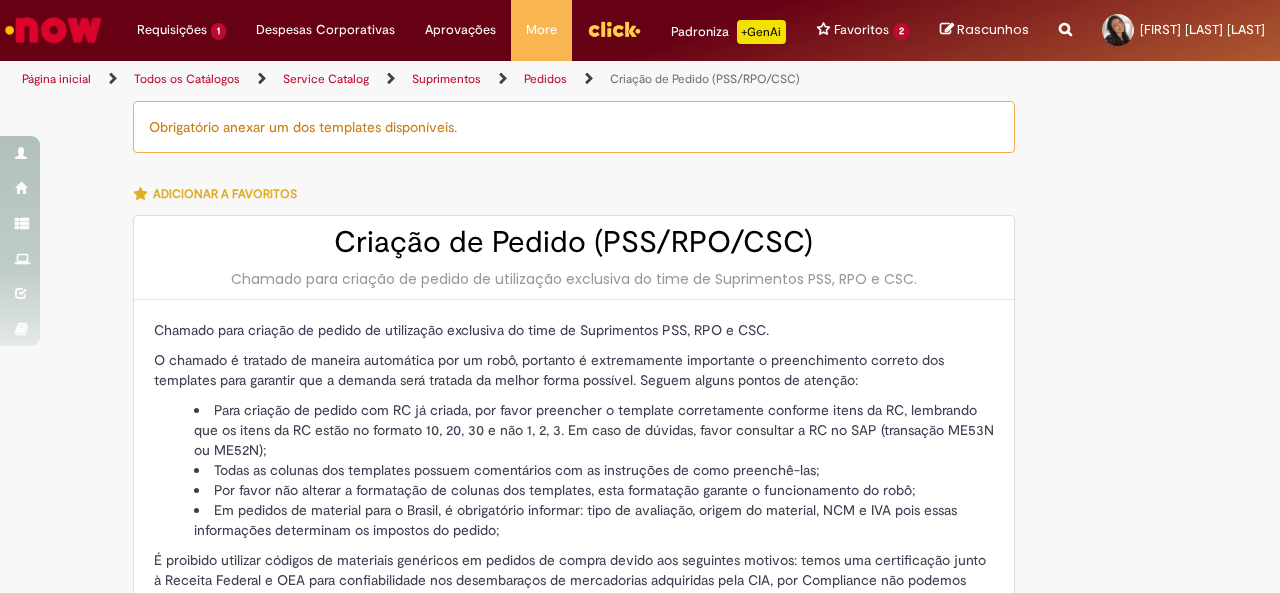type on "**********" 